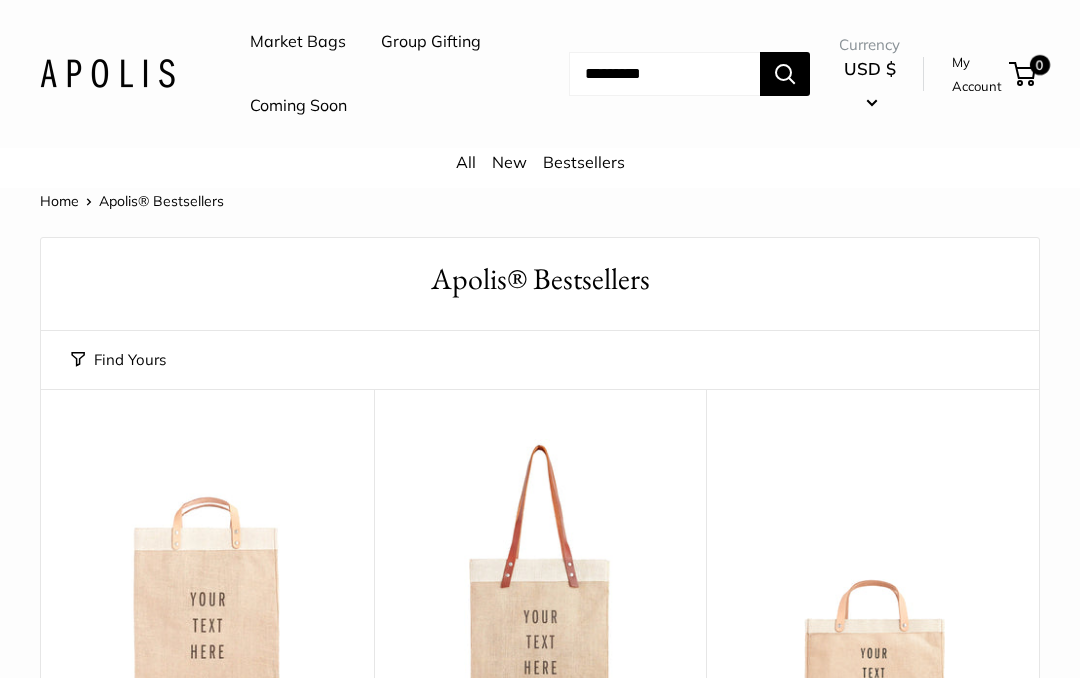 scroll, scrollTop: 0, scrollLeft: 0, axis: both 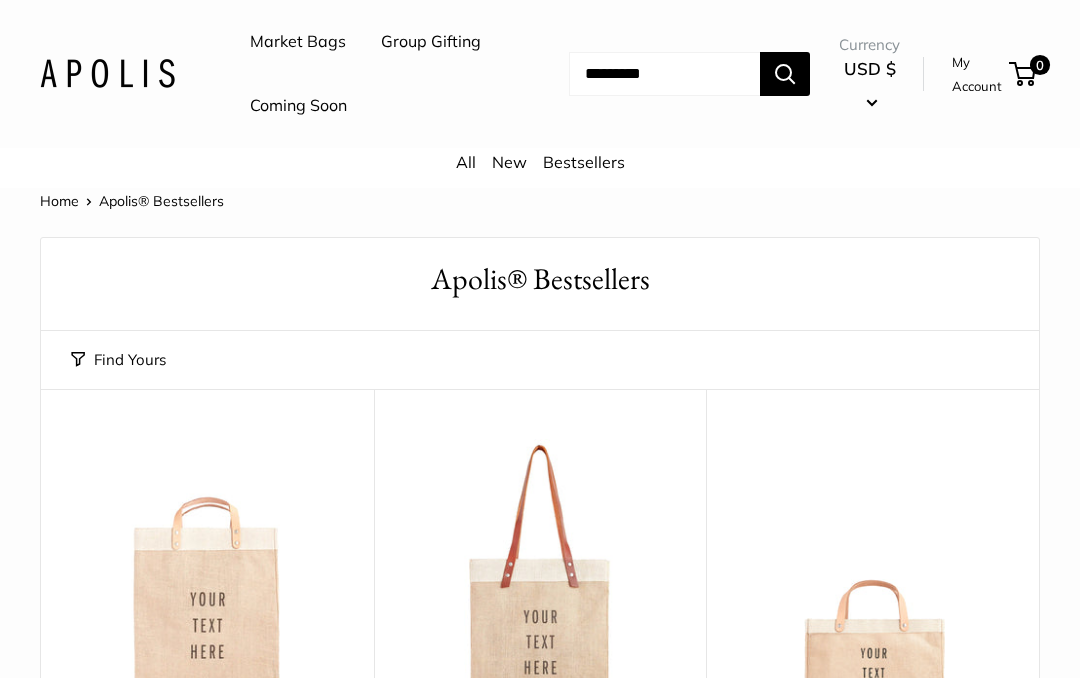click on "Market Bags" at bounding box center [298, 42] 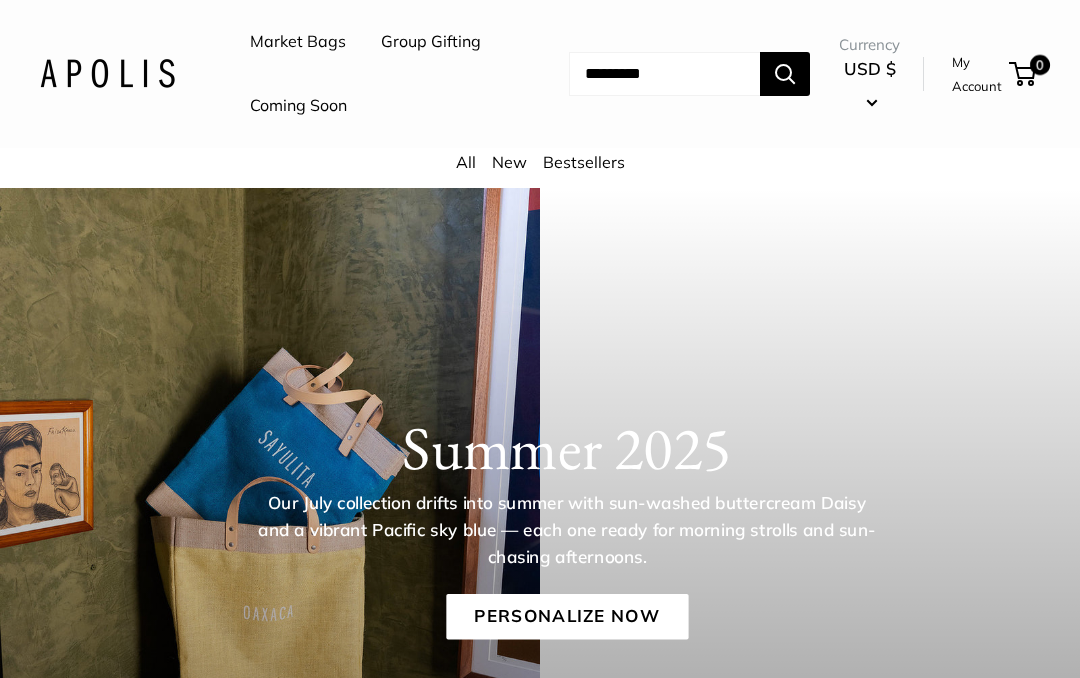 scroll, scrollTop: 0, scrollLeft: 0, axis: both 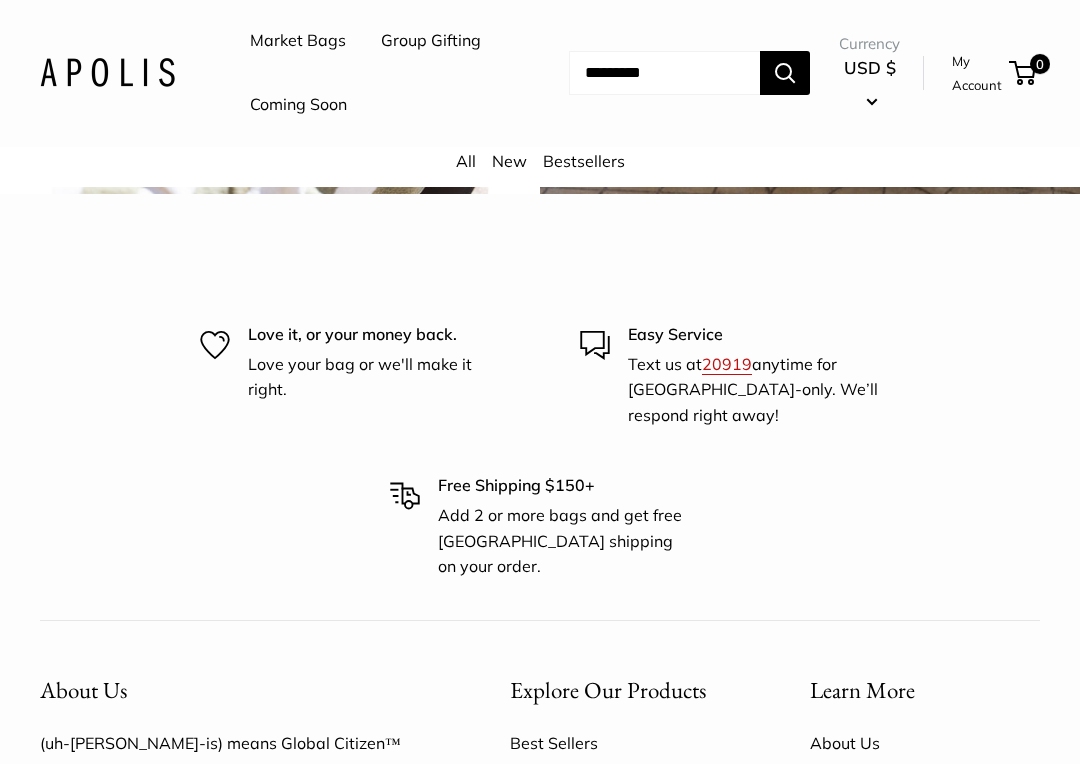 click on "Chenille sage" at bounding box center [270, -76] 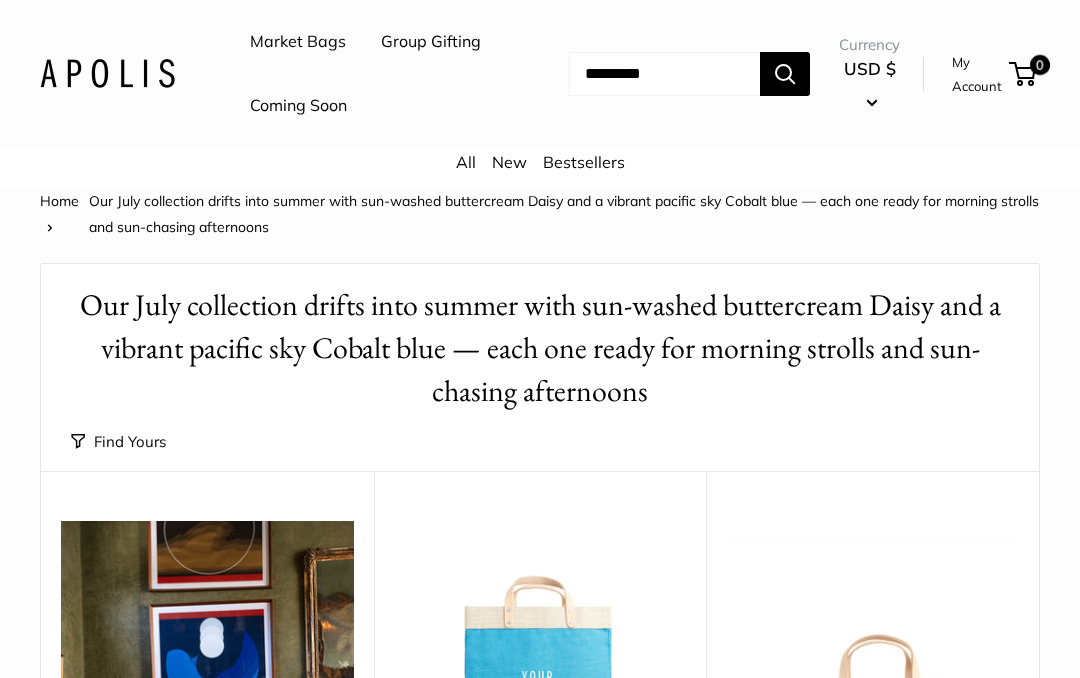 scroll, scrollTop: 0, scrollLeft: 0, axis: both 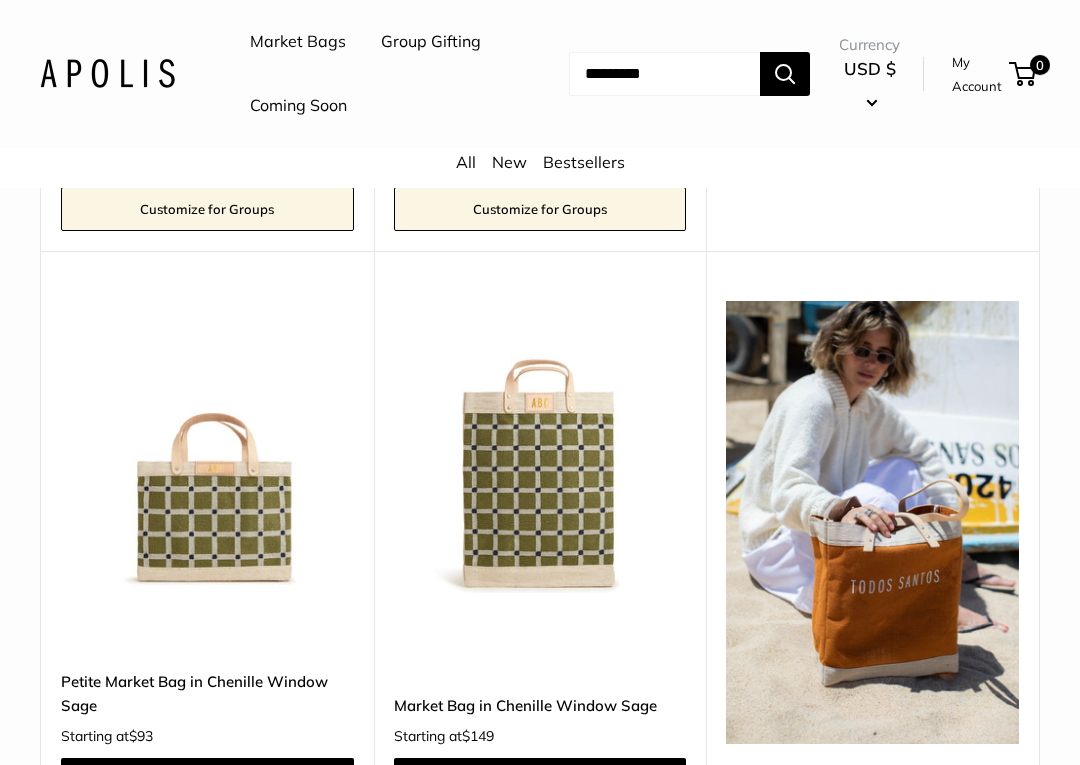 click on "Petite Market Bag in Chenille Window Sage" at bounding box center (207, 693) 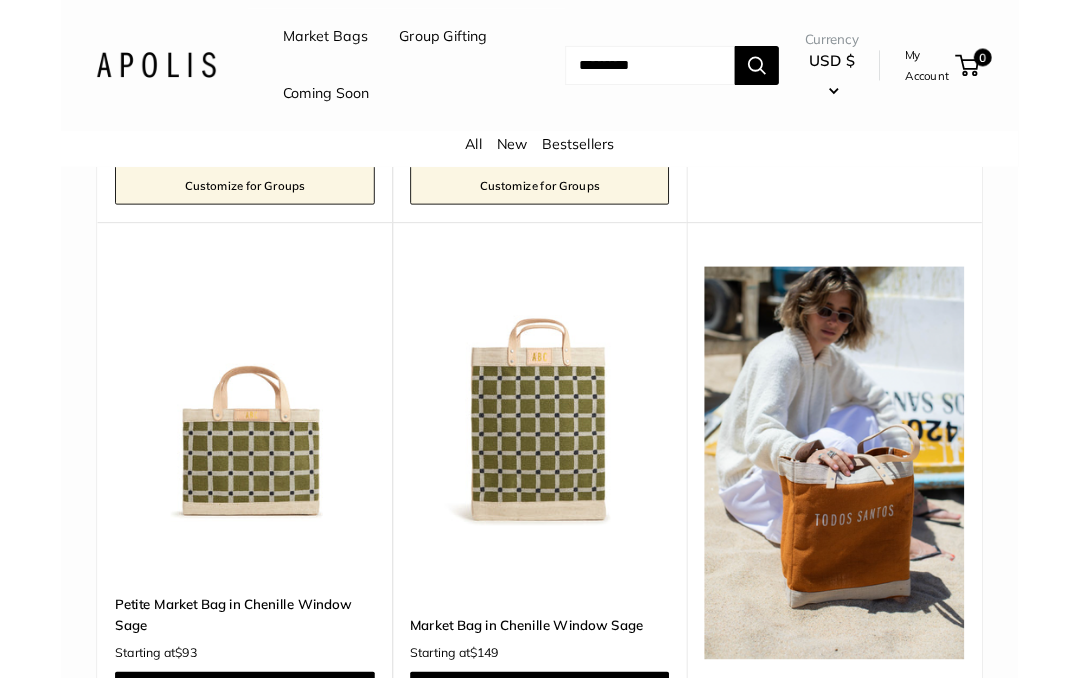 scroll, scrollTop: 7756, scrollLeft: 0, axis: vertical 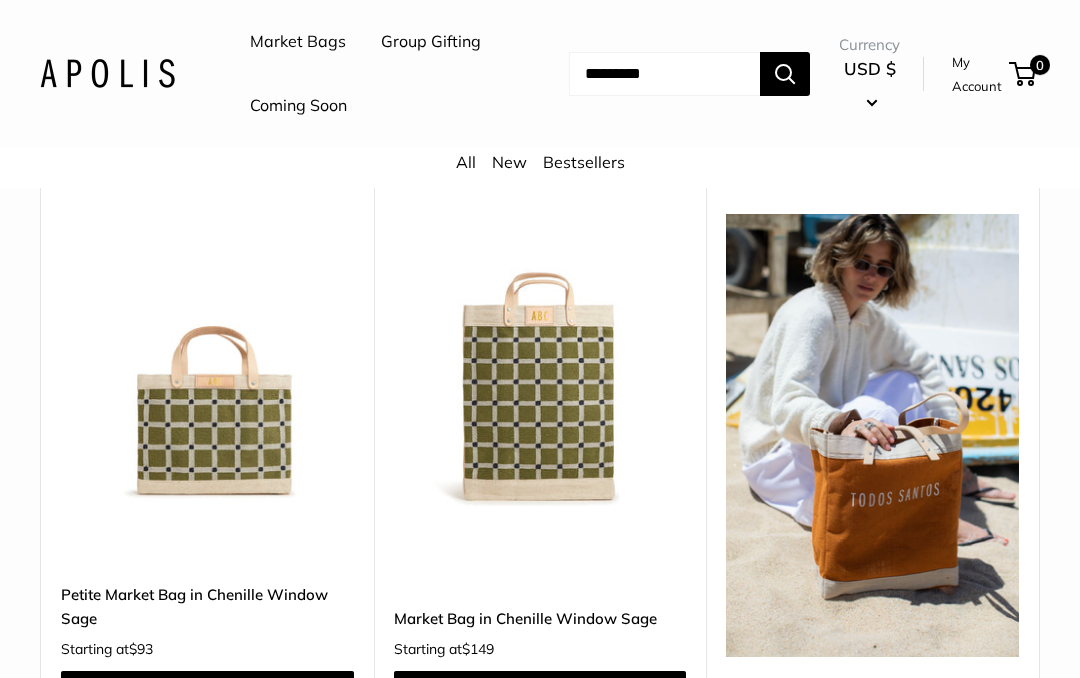 click on "Petite Market Bag in Chenille Window Sage" at bounding box center (207, 606) 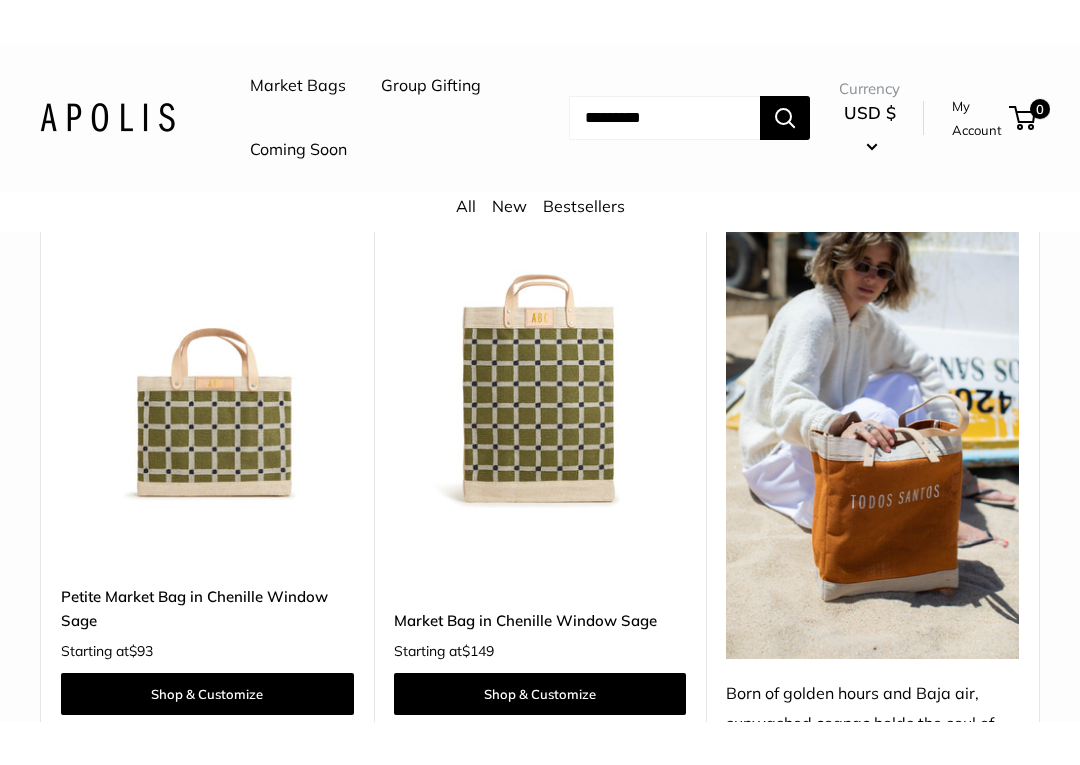 scroll, scrollTop: 7712, scrollLeft: 0, axis: vertical 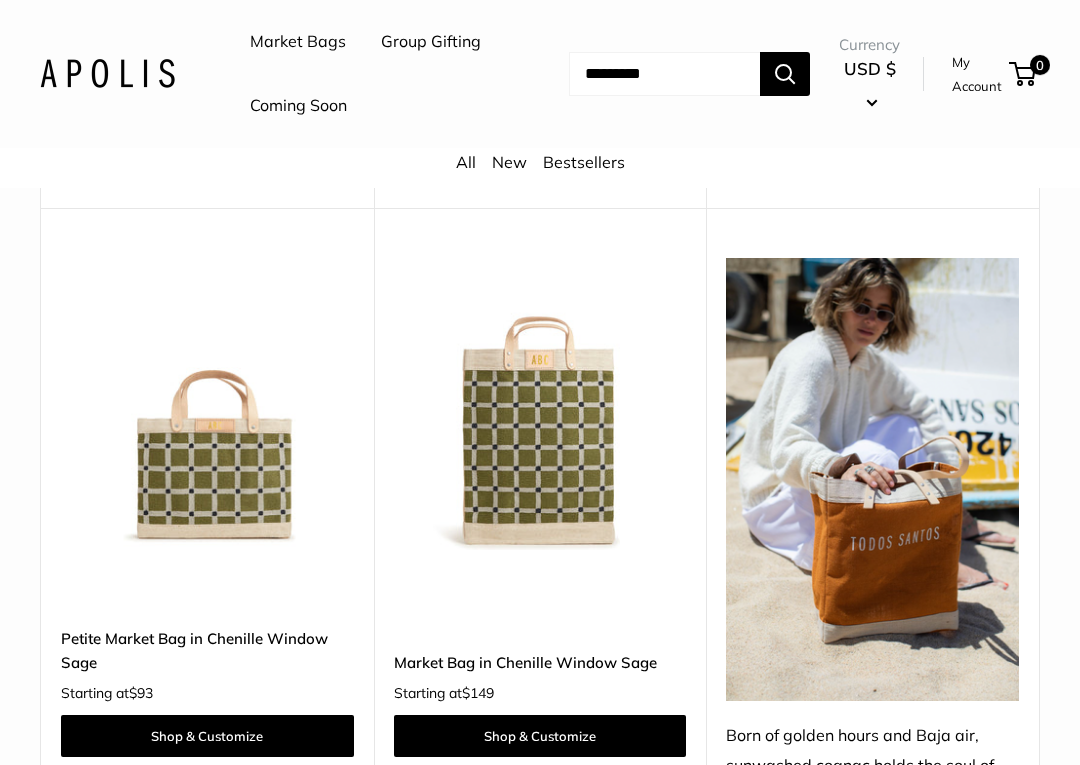 click on "Petite Market Bag in Chenille Window Sage" at bounding box center [207, 650] 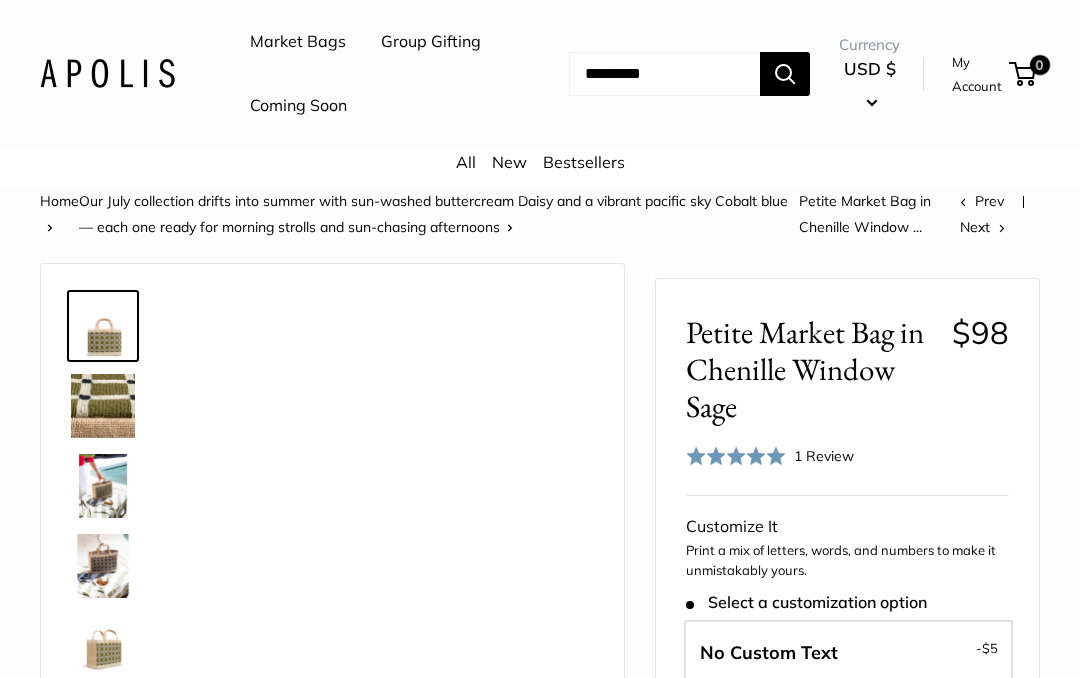 scroll, scrollTop: 0, scrollLeft: 0, axis: both 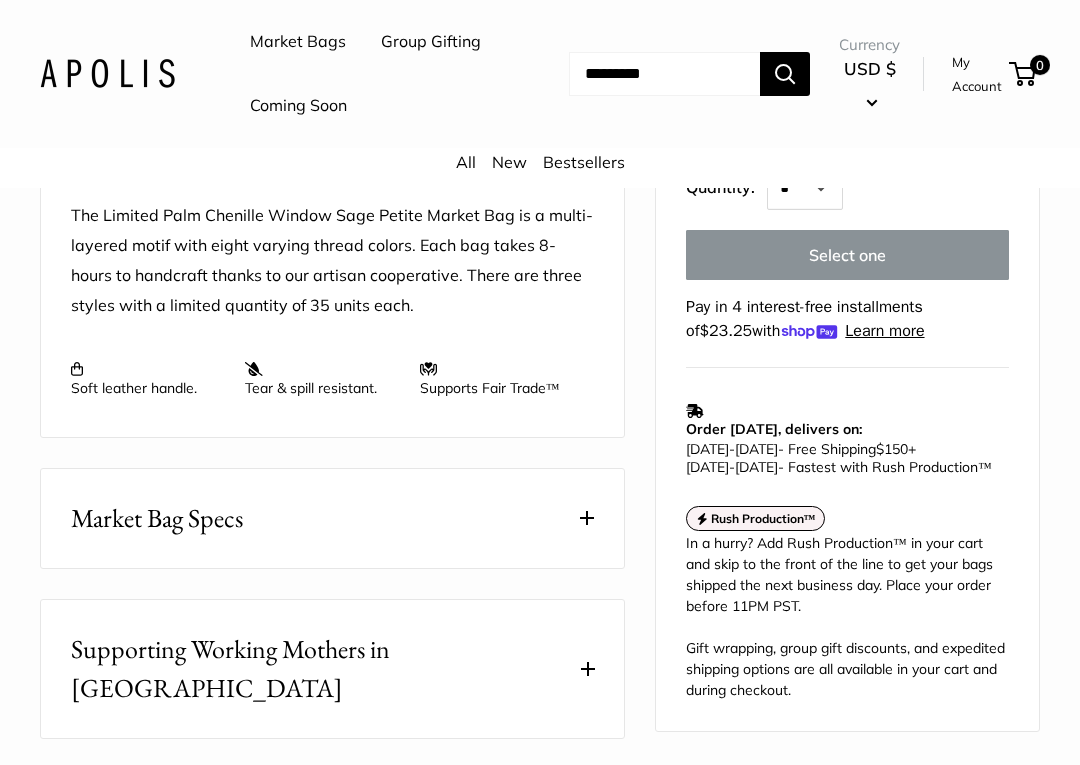 click on "Market Bag Specs" at bounding box center (332, 518) 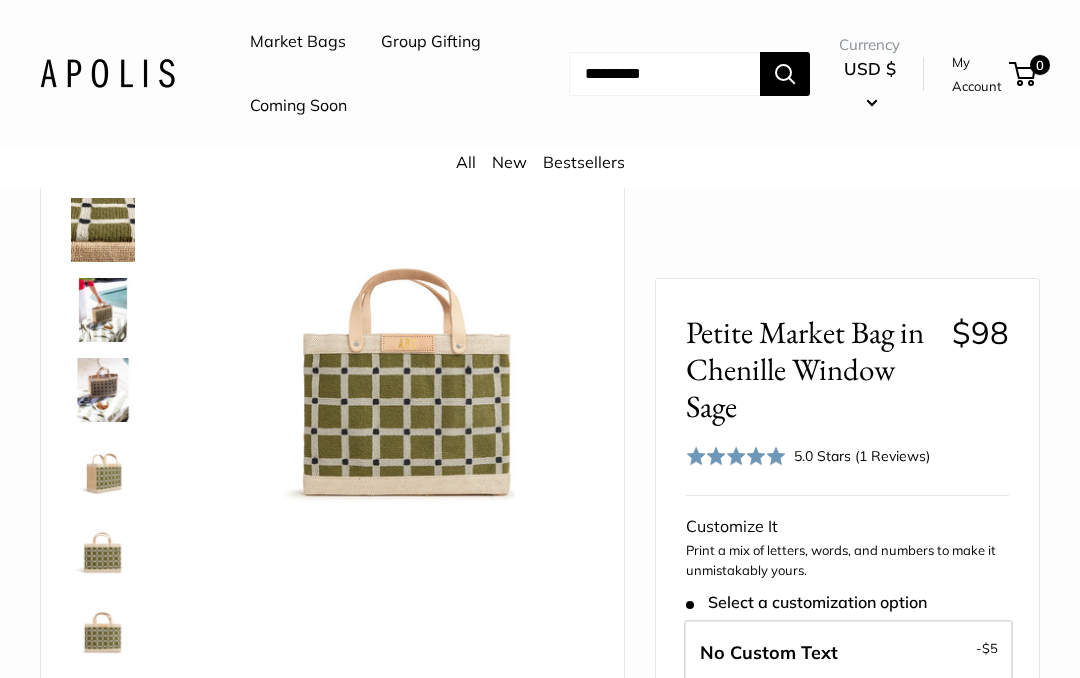 scroll, scrollTop: 175, scrollLeft: 0, axis: vertical 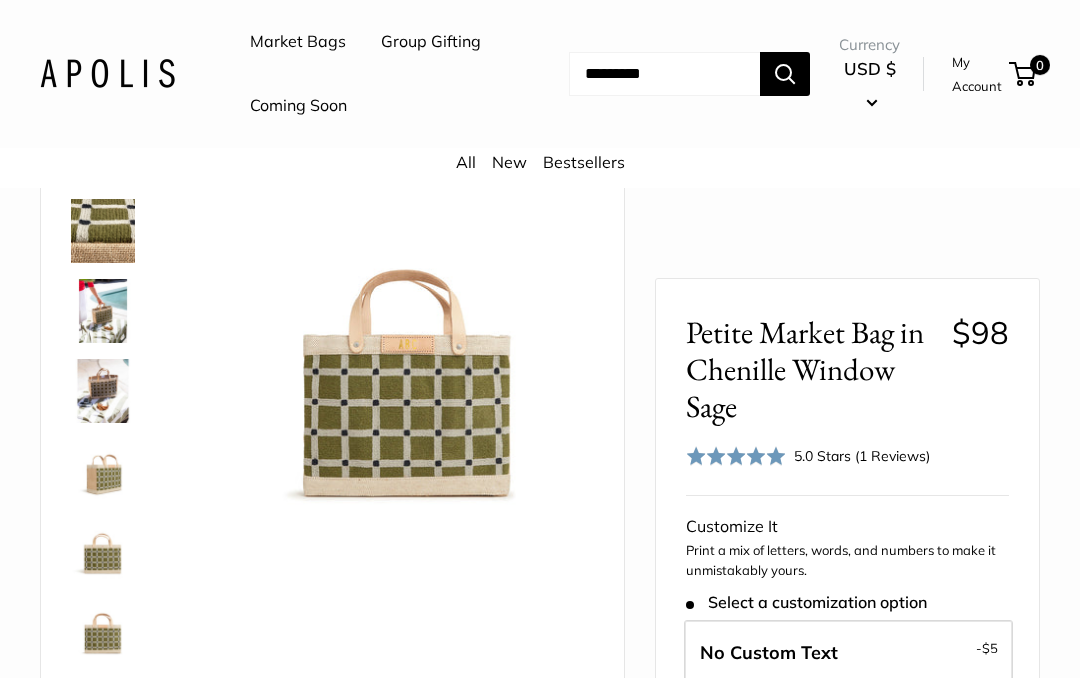 click at bounding box center (103, 311) 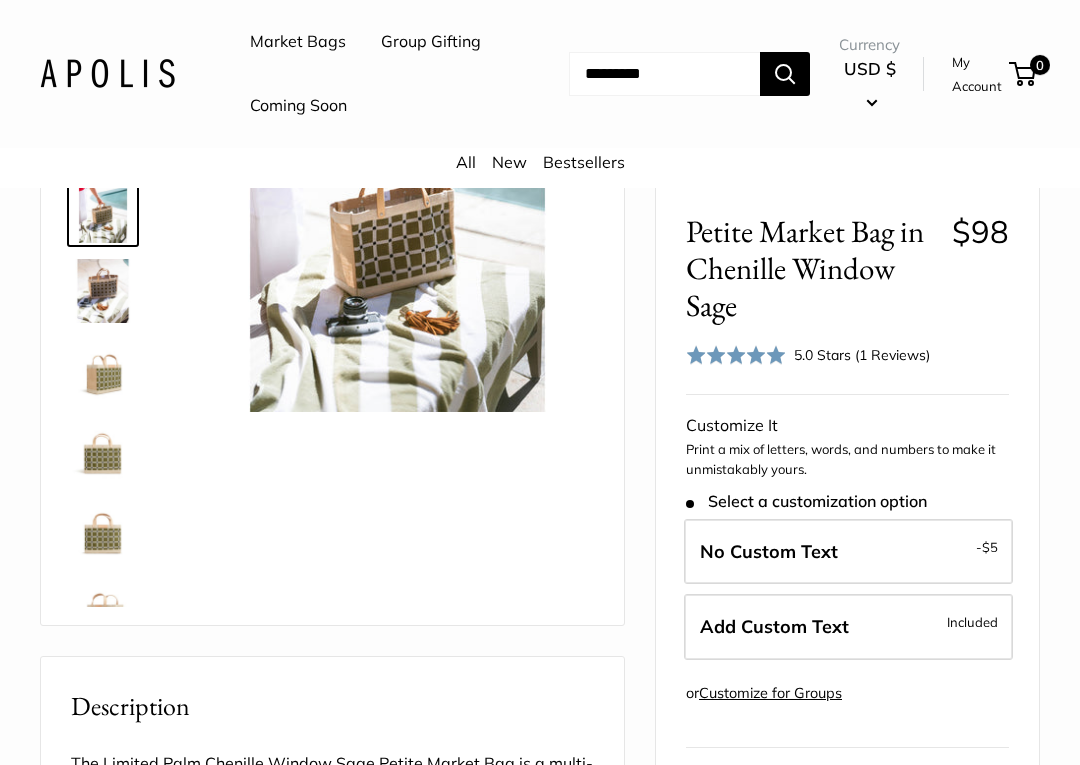 scroll, scrollTop: 276, scrollLeft: 0, axis: vertical 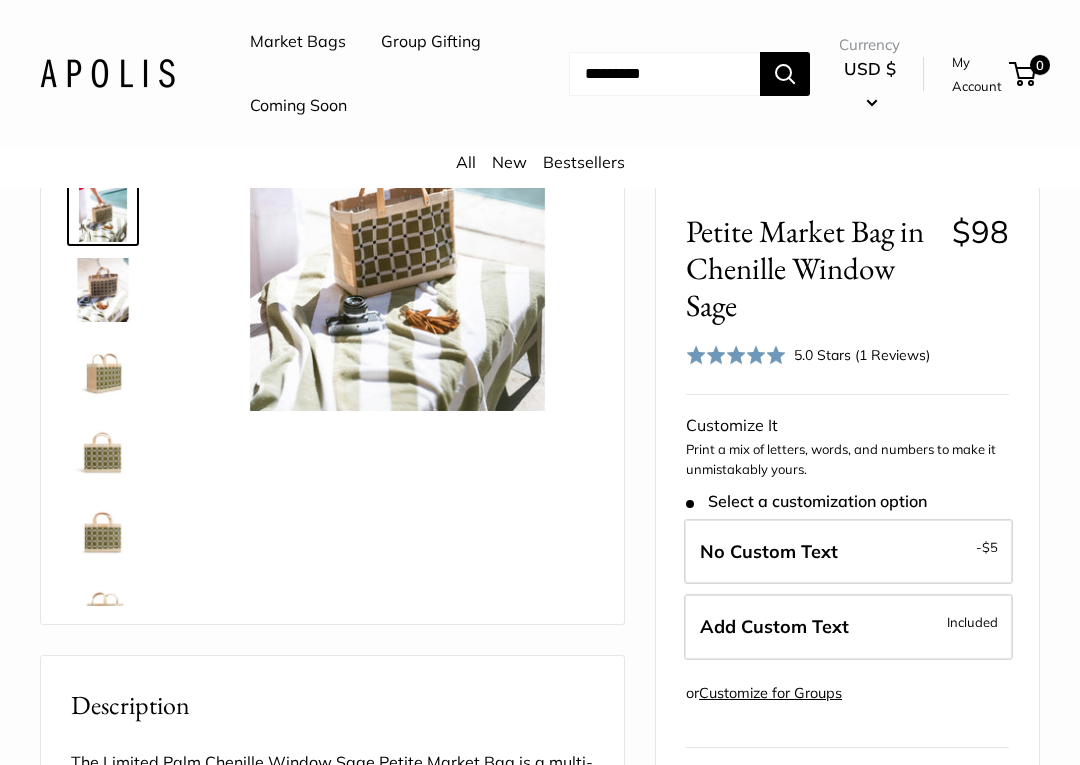click at bounding box center (103, 450) 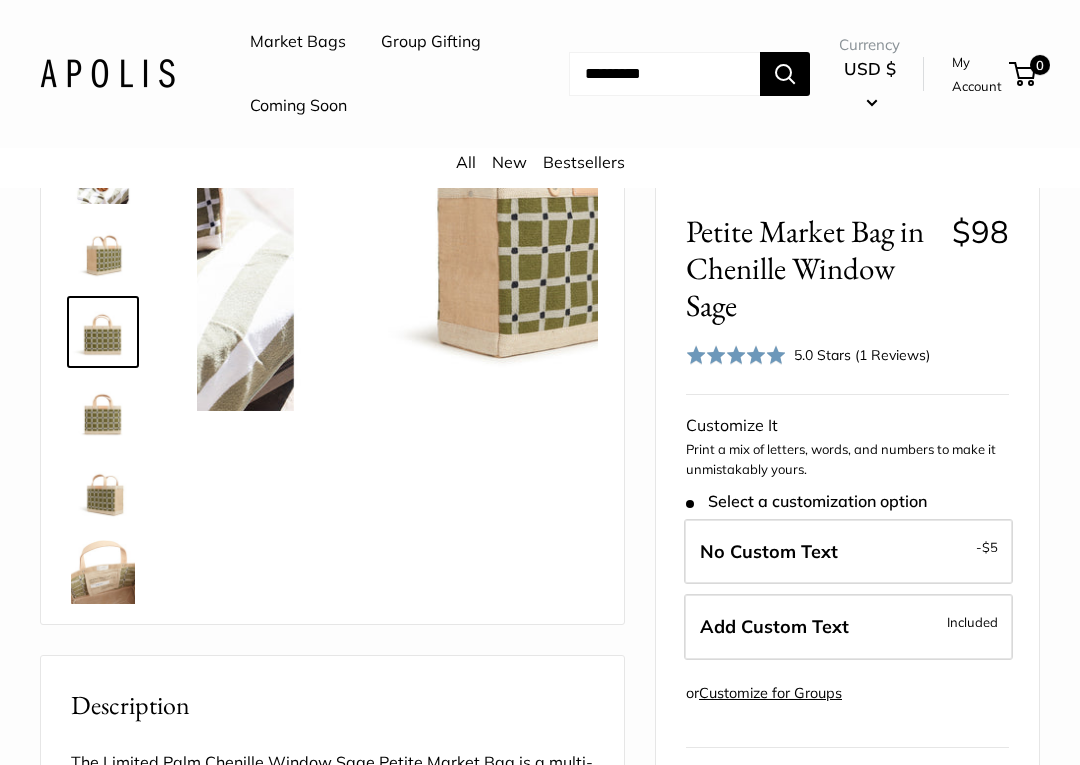 scroll, scrollTop: 128, scrollLeft: 0, axis: vertical 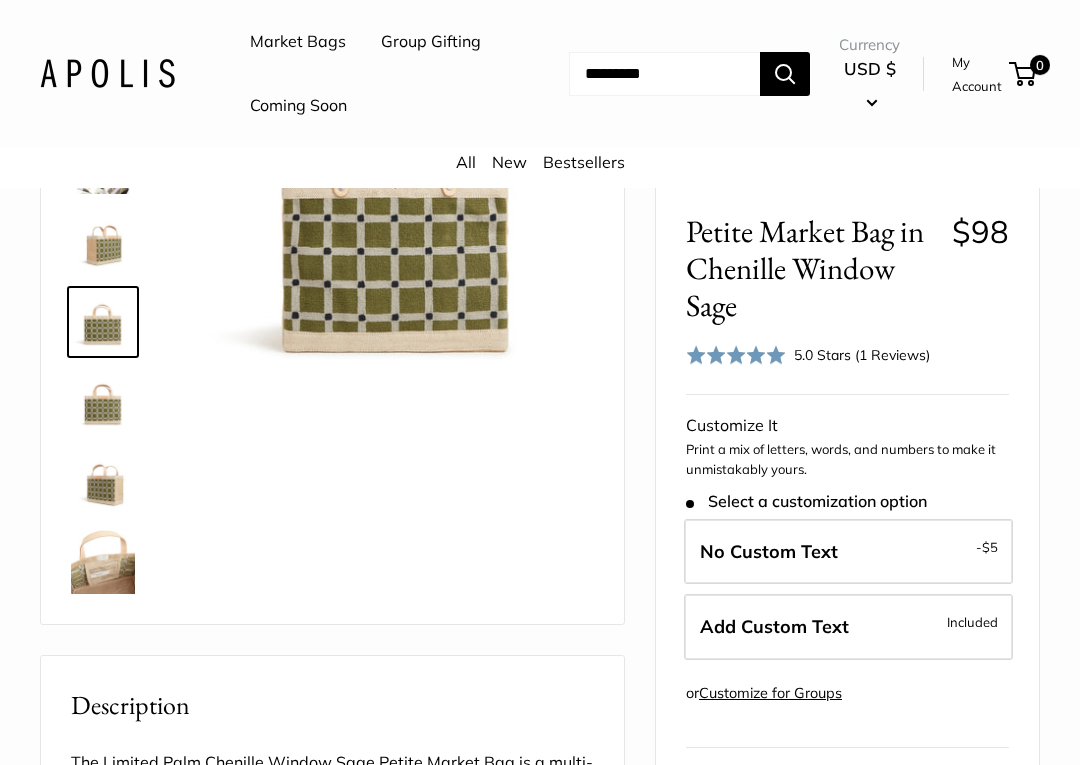click at bounding box center (103, 562) 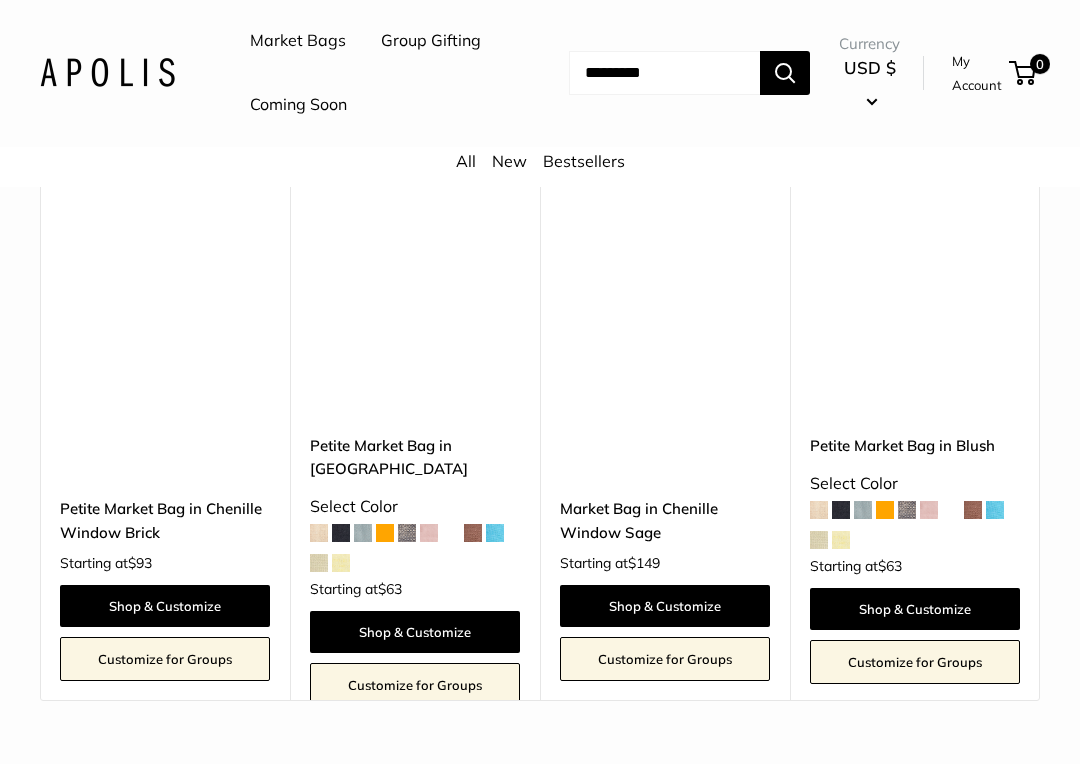 scroll, scrollTop: 3754, scrollLeft: 0, axis: vertical 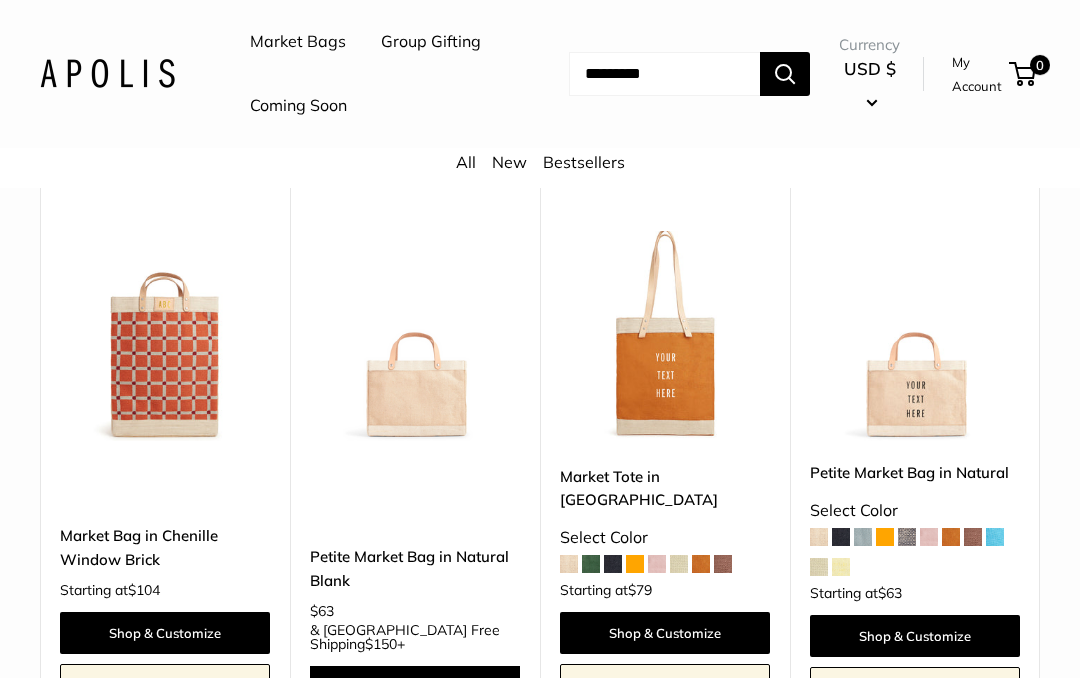 click at bounding box center (40, 454) 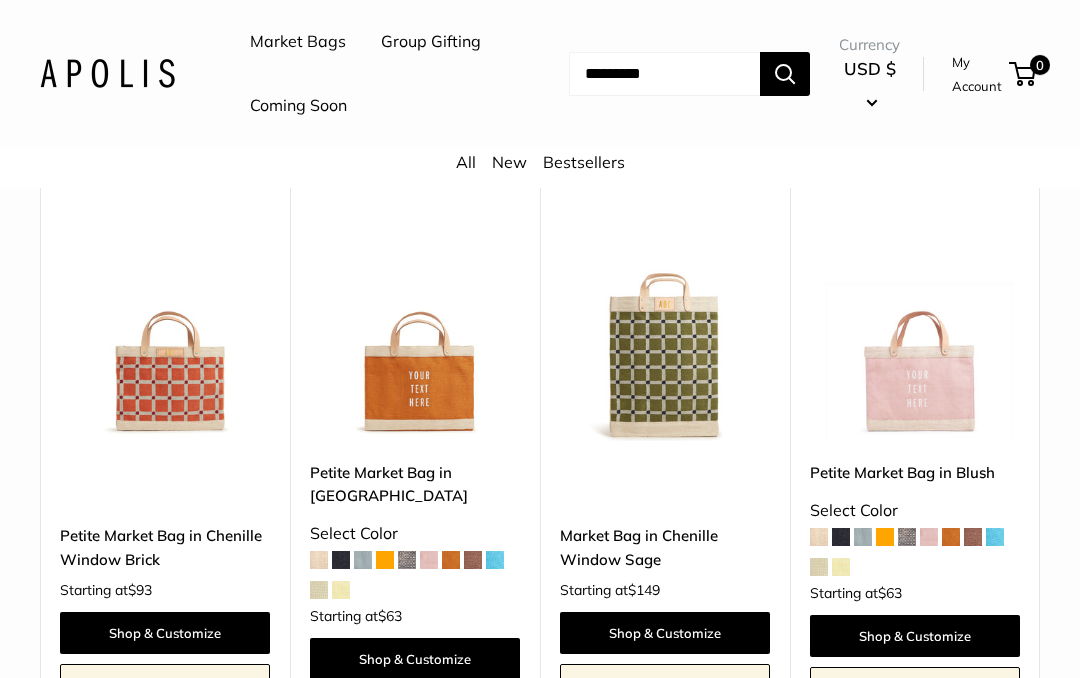 click on "Market Bag in Chenille Window Sage" at bounding box center (665, 547) 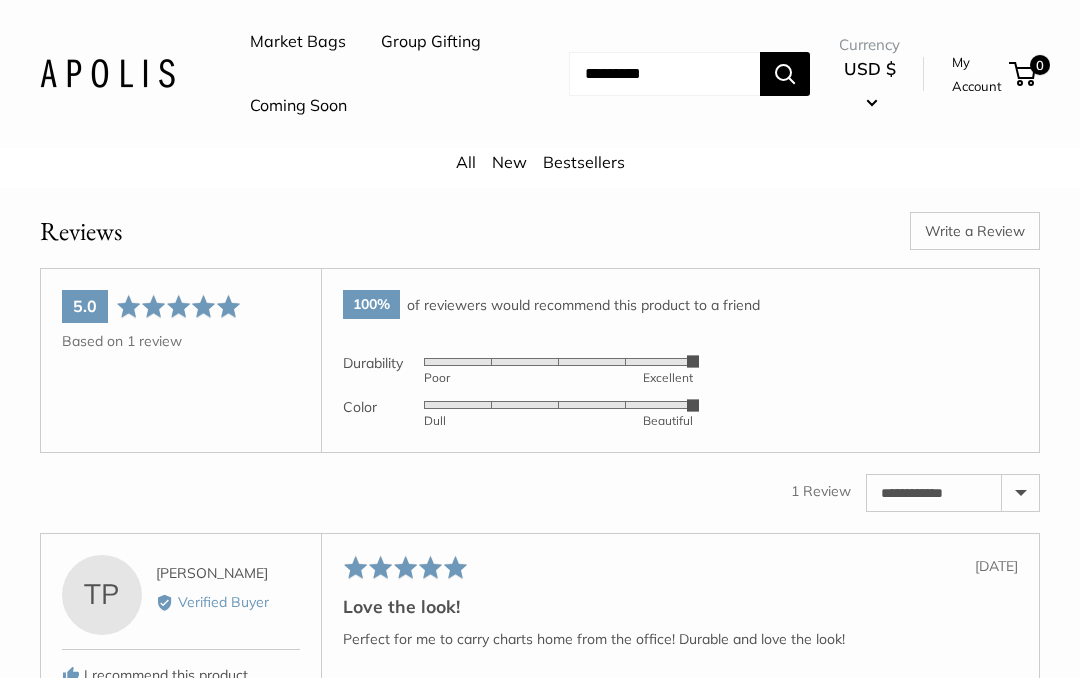 scroll, scrollTop: 2944, scrollLeft: 0, axis: vertical 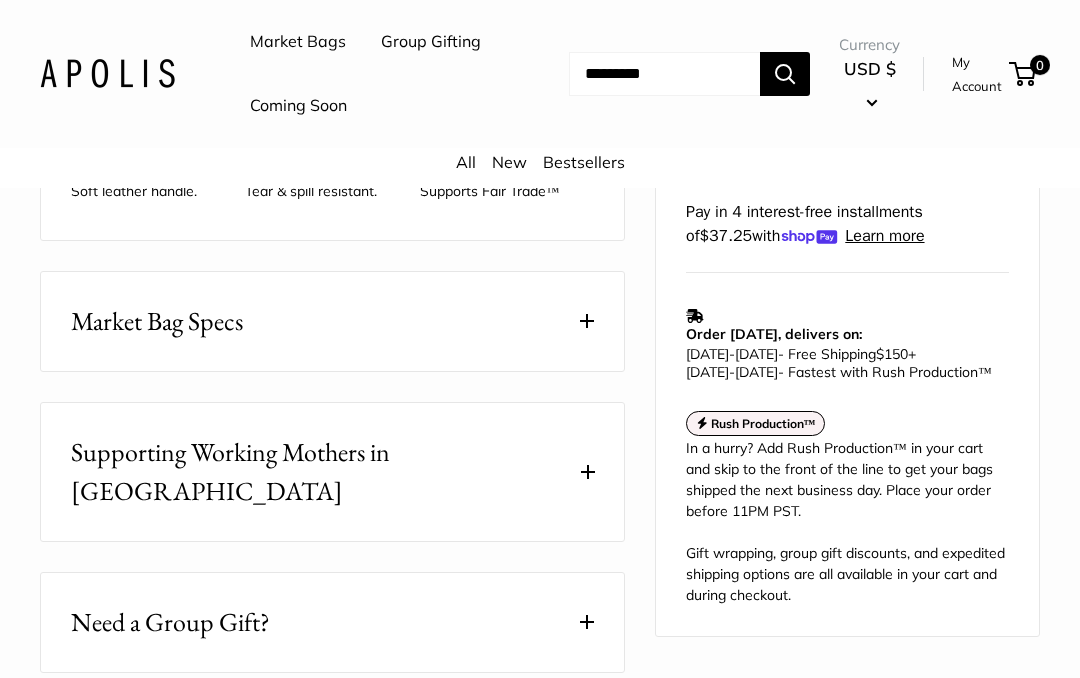click on "Market Bag Specs" at bounding box center (332, 321) 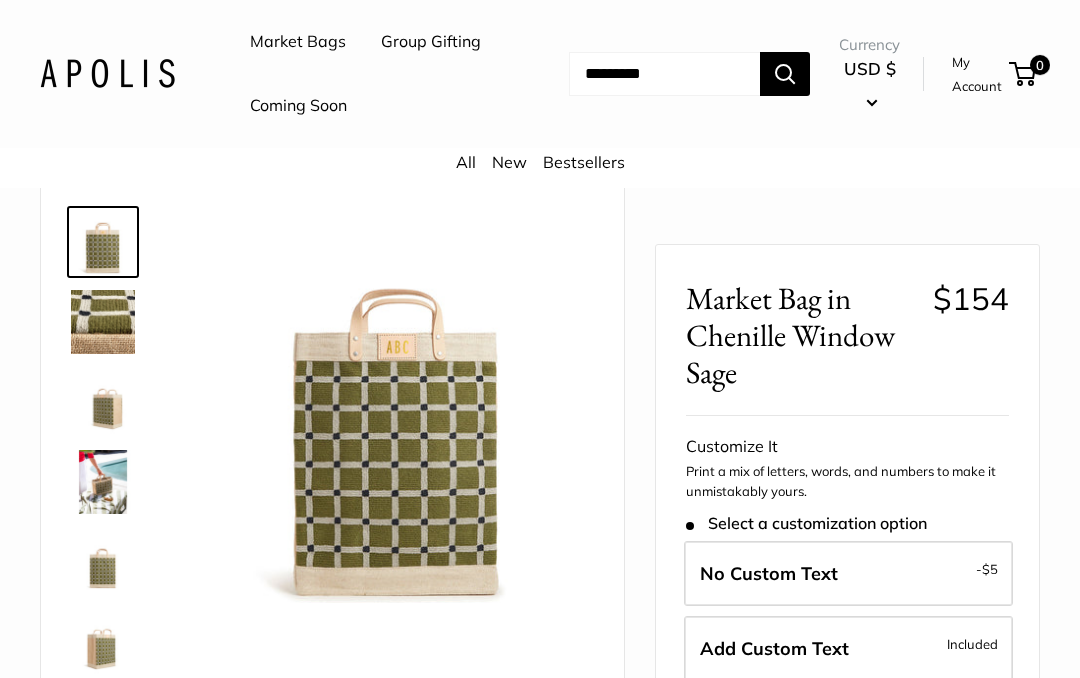 scroll, scrollTop: 0, scrollLeft: 0, axis: both 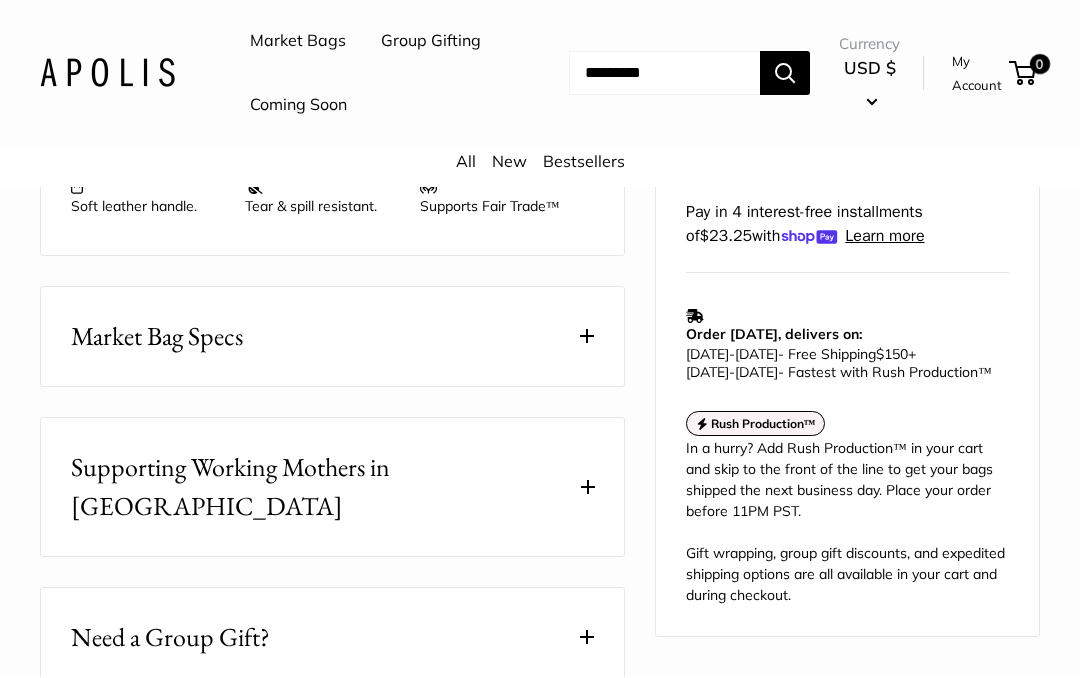 click at bounding box center (587, 337) 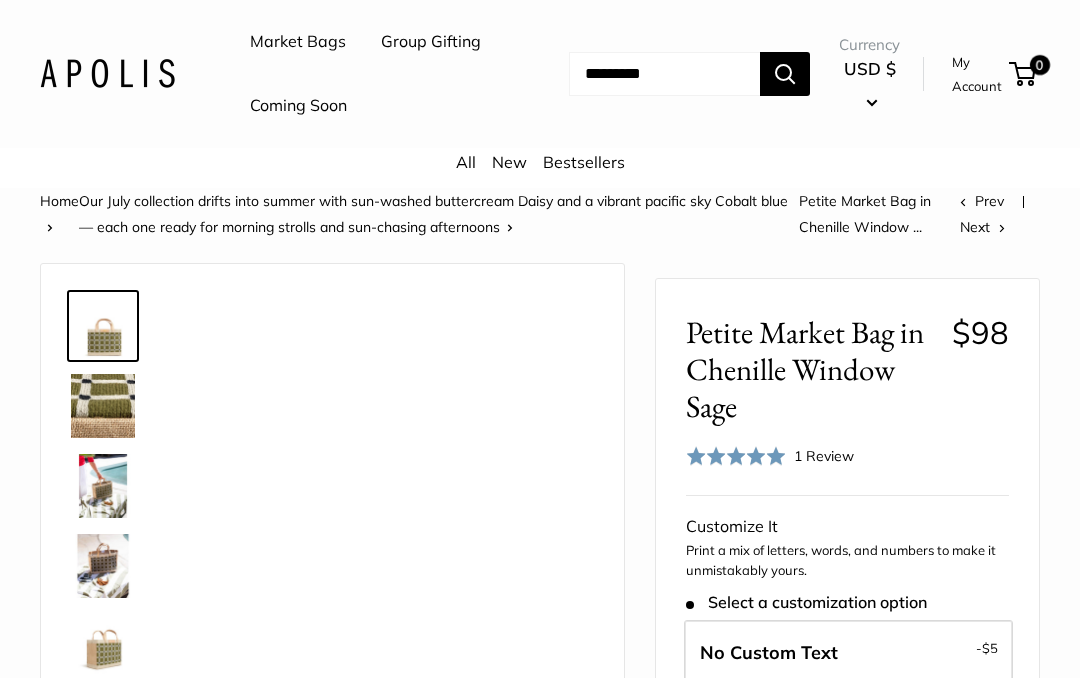 scroll, scrollTop: 0, scrollLeft: 0, axis: both 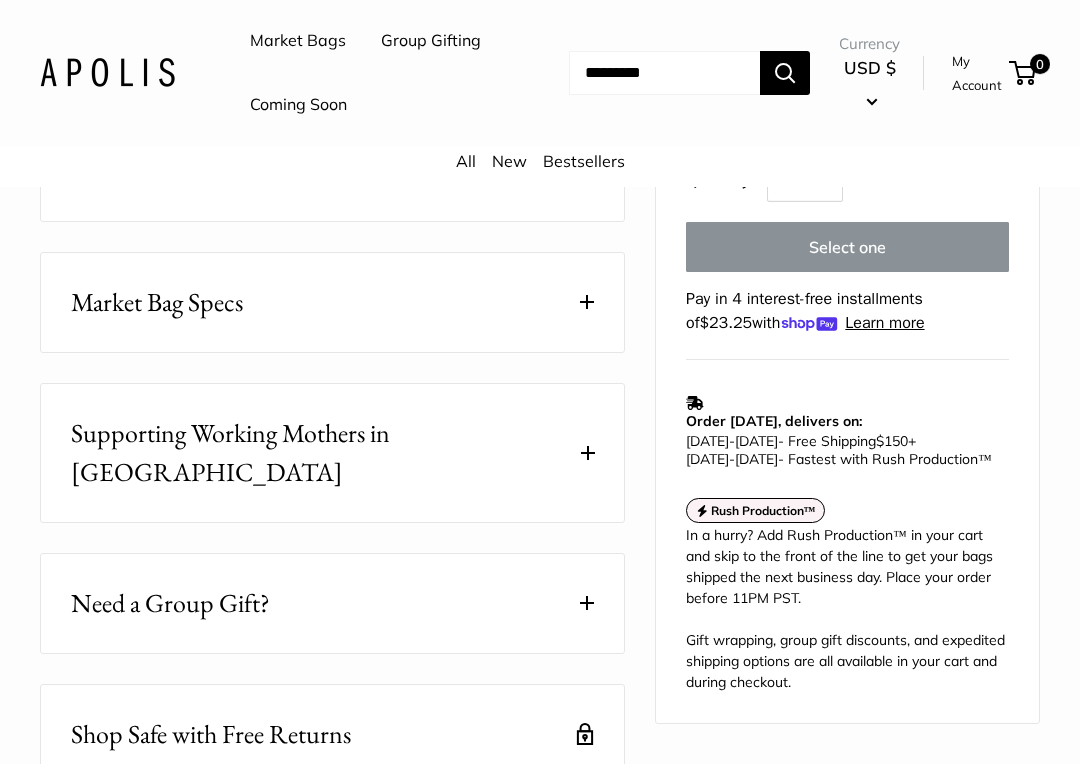 click on "Market Bag Specs" at bounding box center [332, 303] 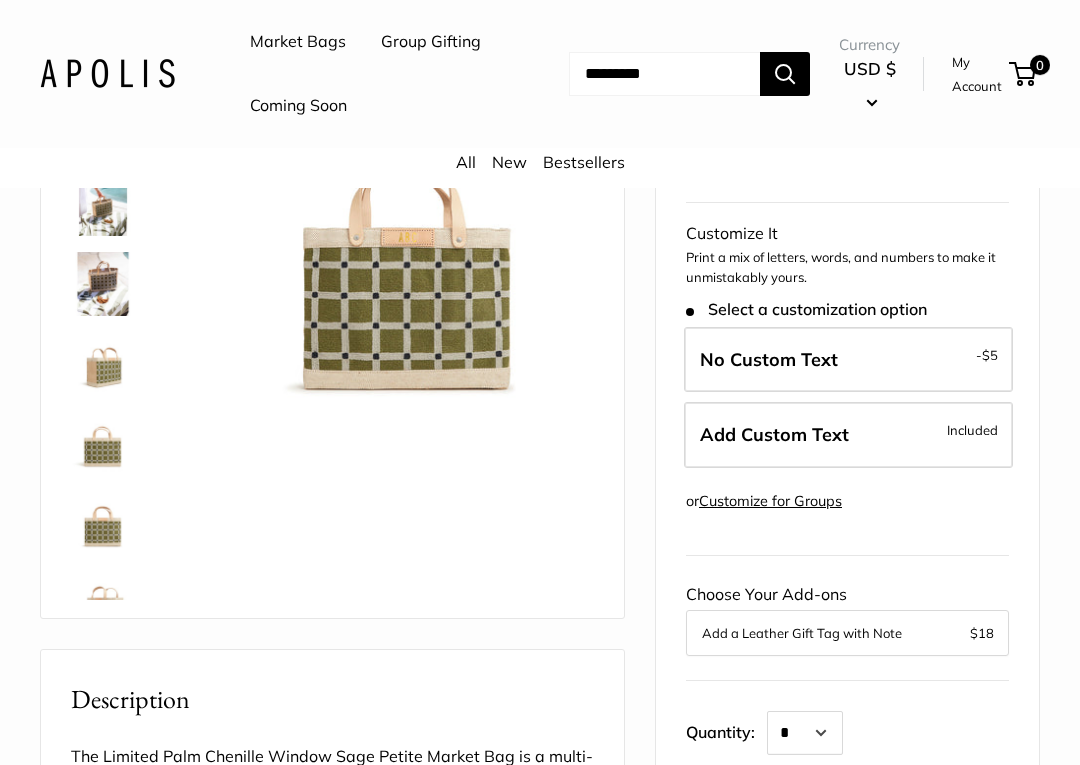 scroll, scrollTop: 282, scrollLeft: 0, axis: vertical 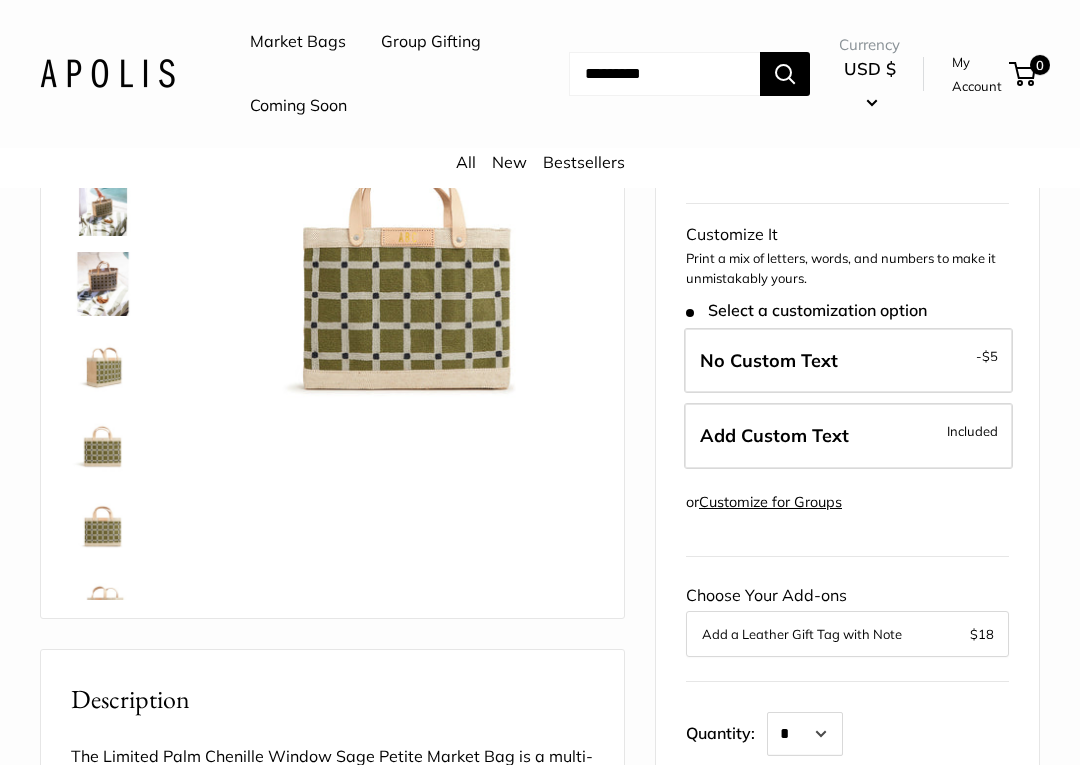 click on "No Custom Text" at bounding box center (769, 360) 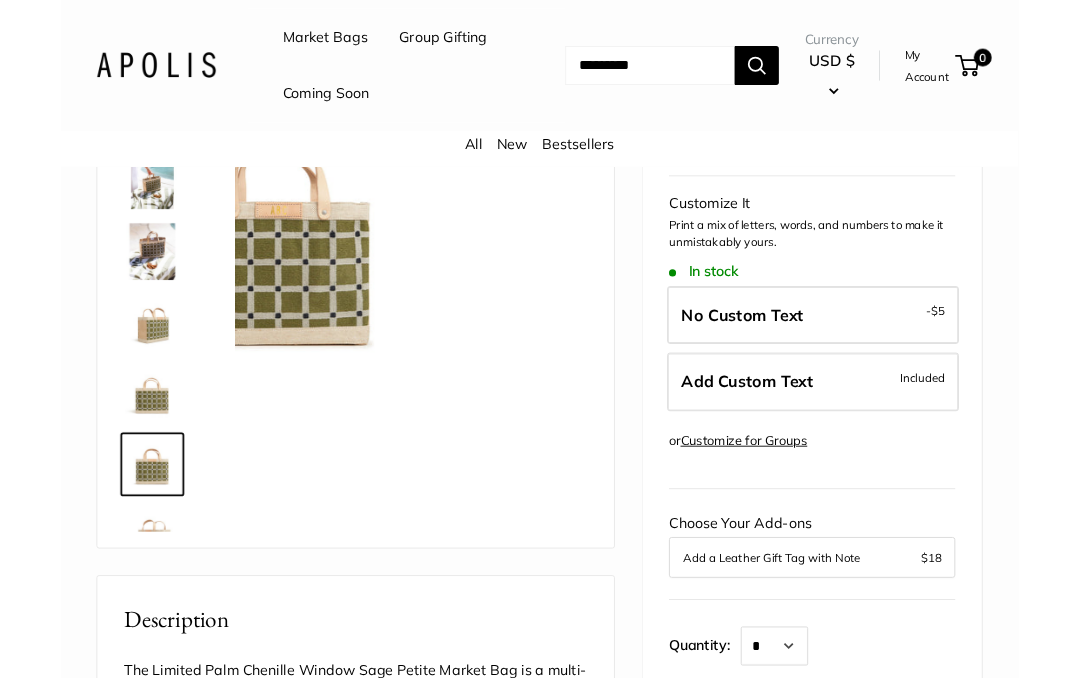 scroll, scrollTop: 369, scrollLeft: 0, axis: vertical 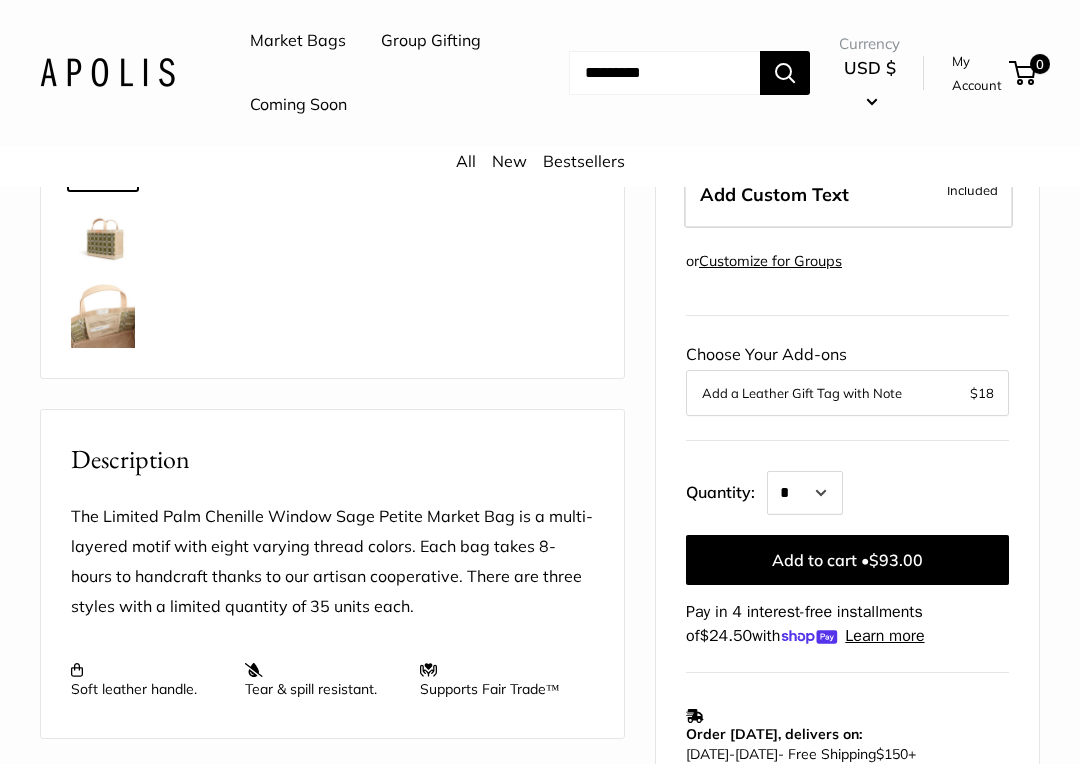 click on "$93.00" at bounding box center (896, 561) 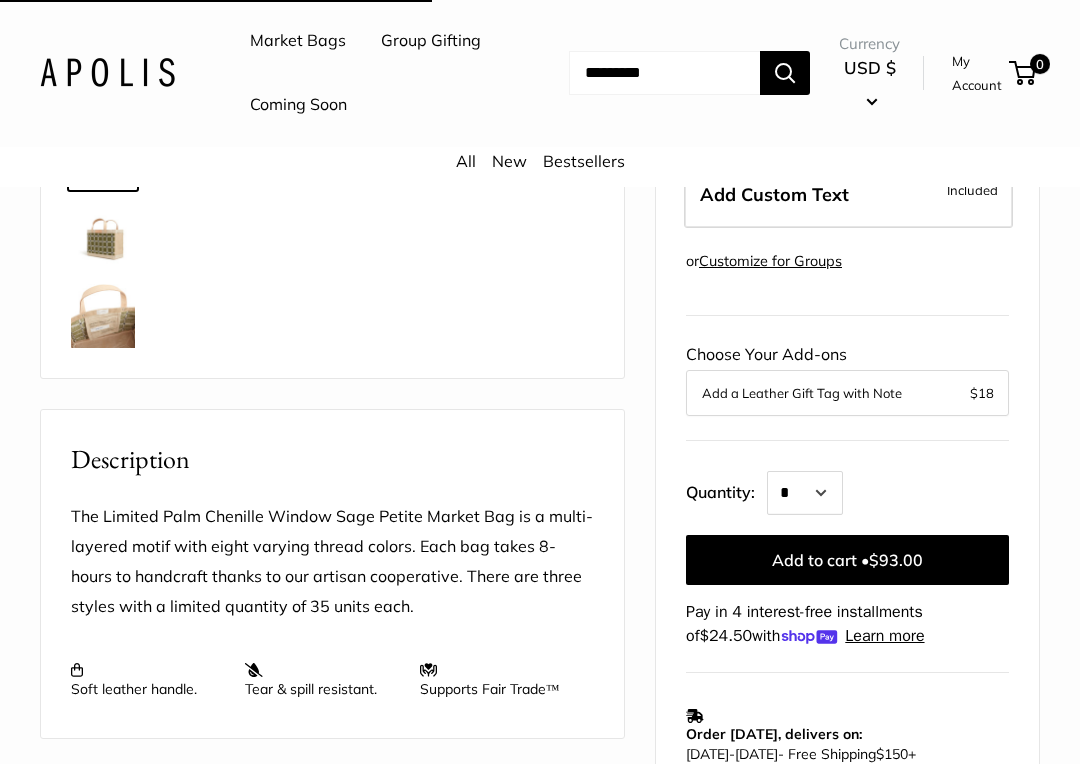 scroll, scrollTop: 522, scrollLeft: 0, axis: vertical 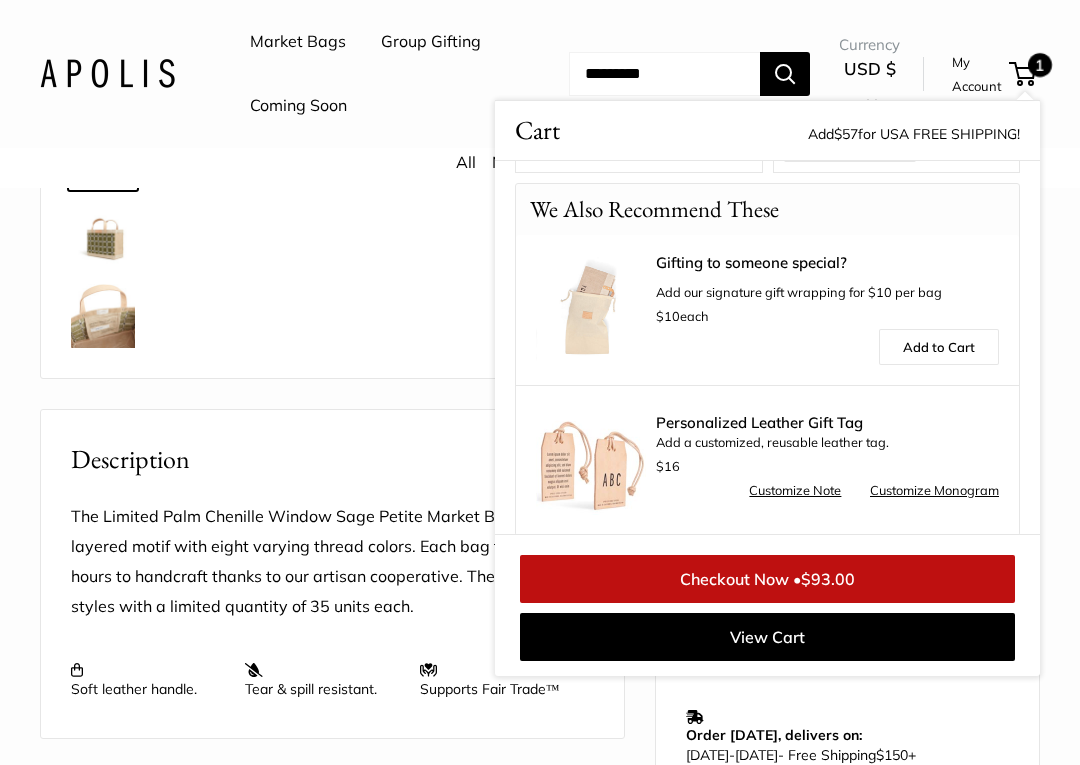 click on "$93.00" at bounding box center (828, 579) 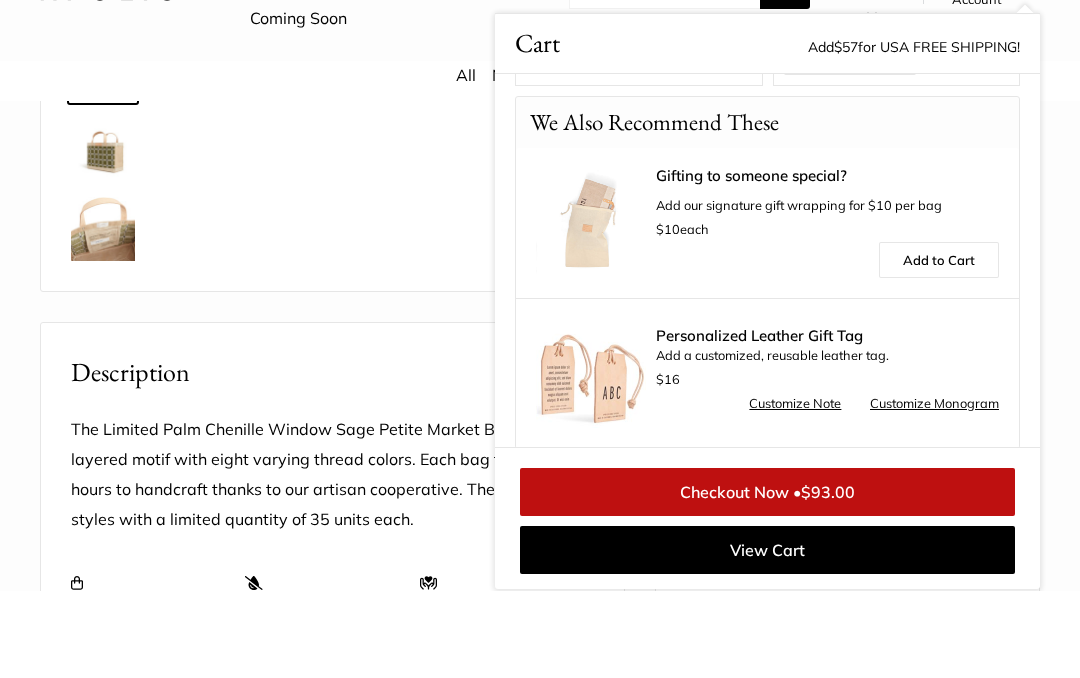 scroll, scrollTop: 609, scrollLeft: 0, axis: vertical 